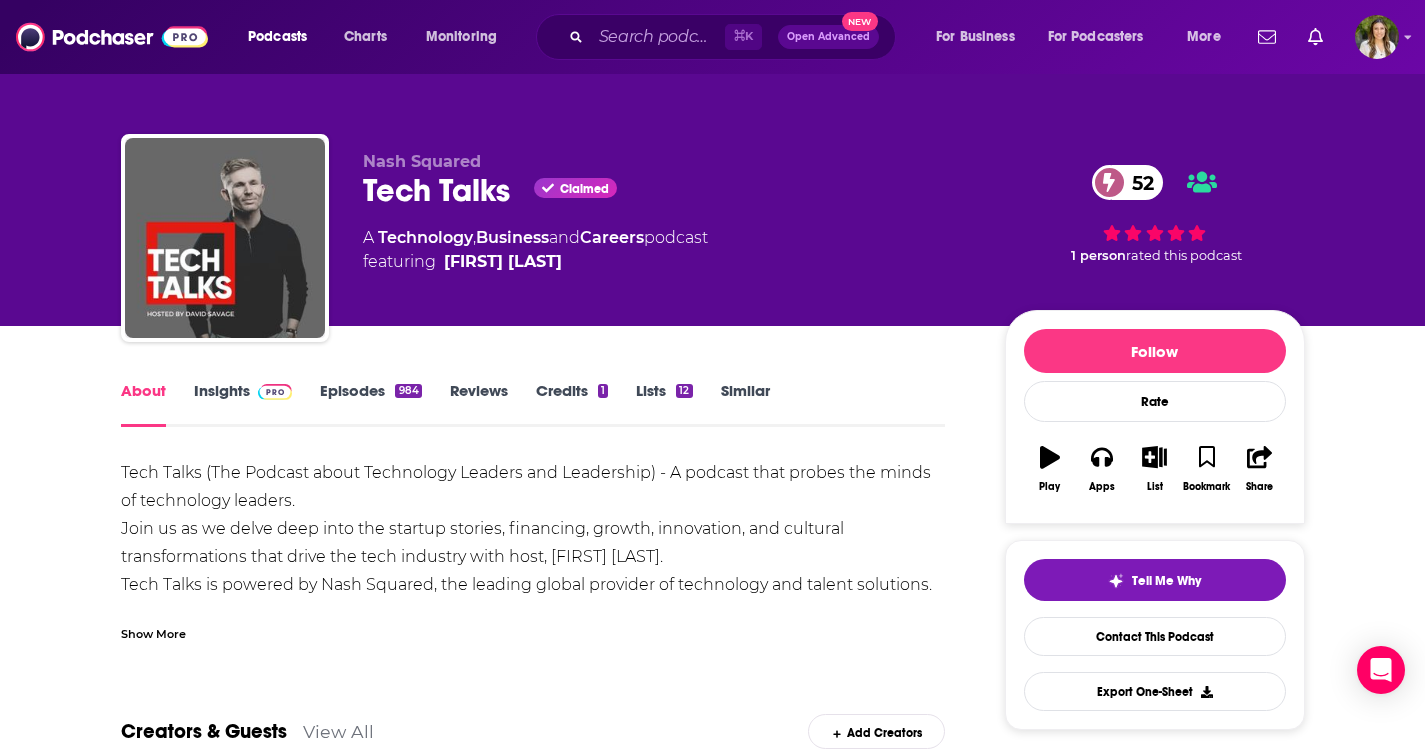 scroll, scrollTop: 0, scrollLeft: 0, axis: both 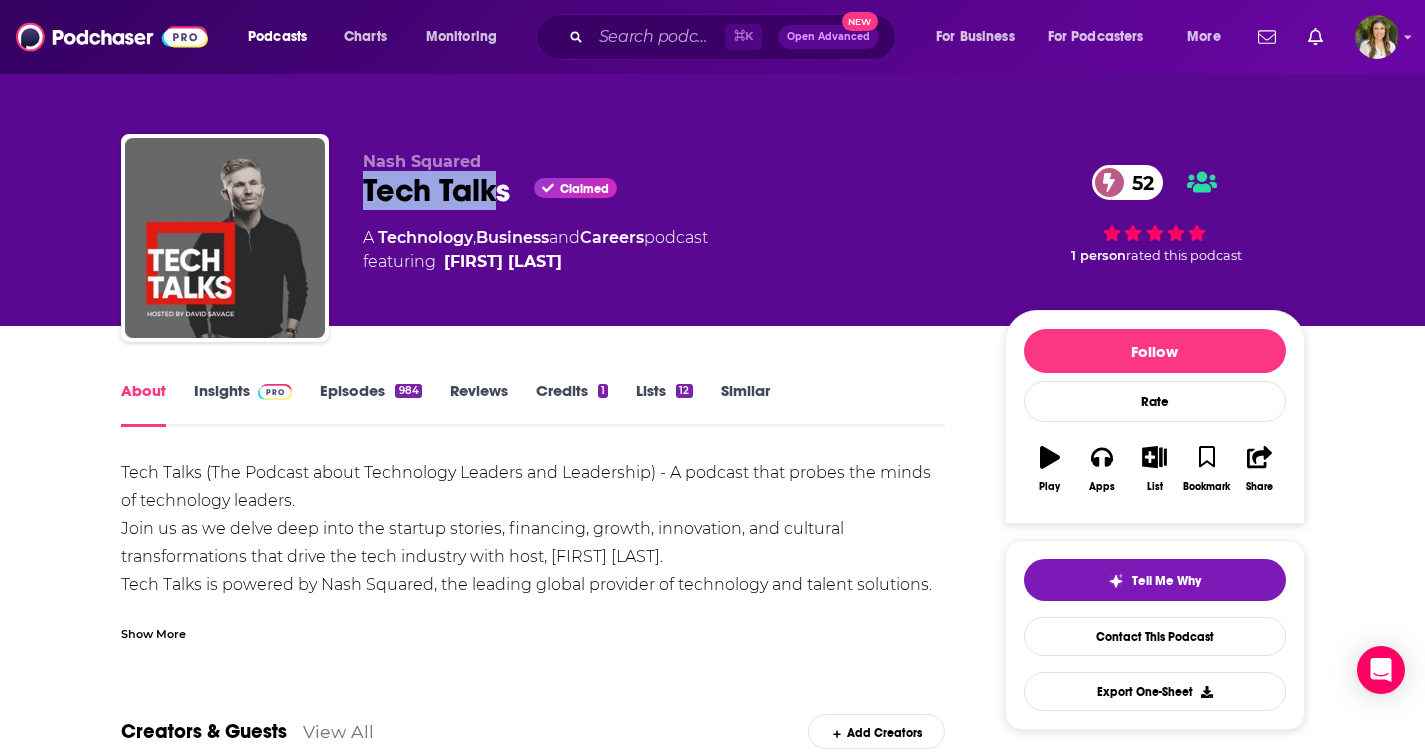 drag, startPoint x: 347, startPoint y: 194, endPoint x: 504, endPoint y: 196, distance: 157.01274 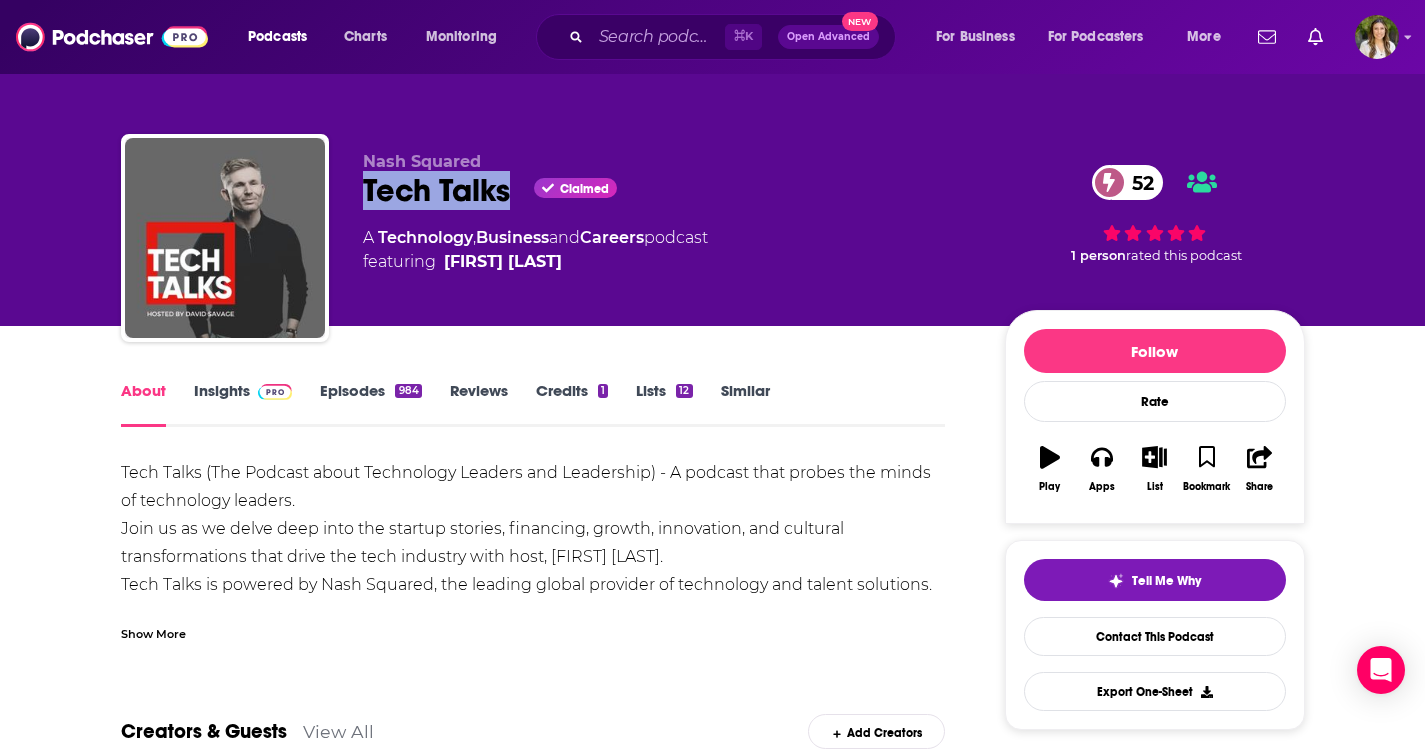 copy on "Tech Talks" 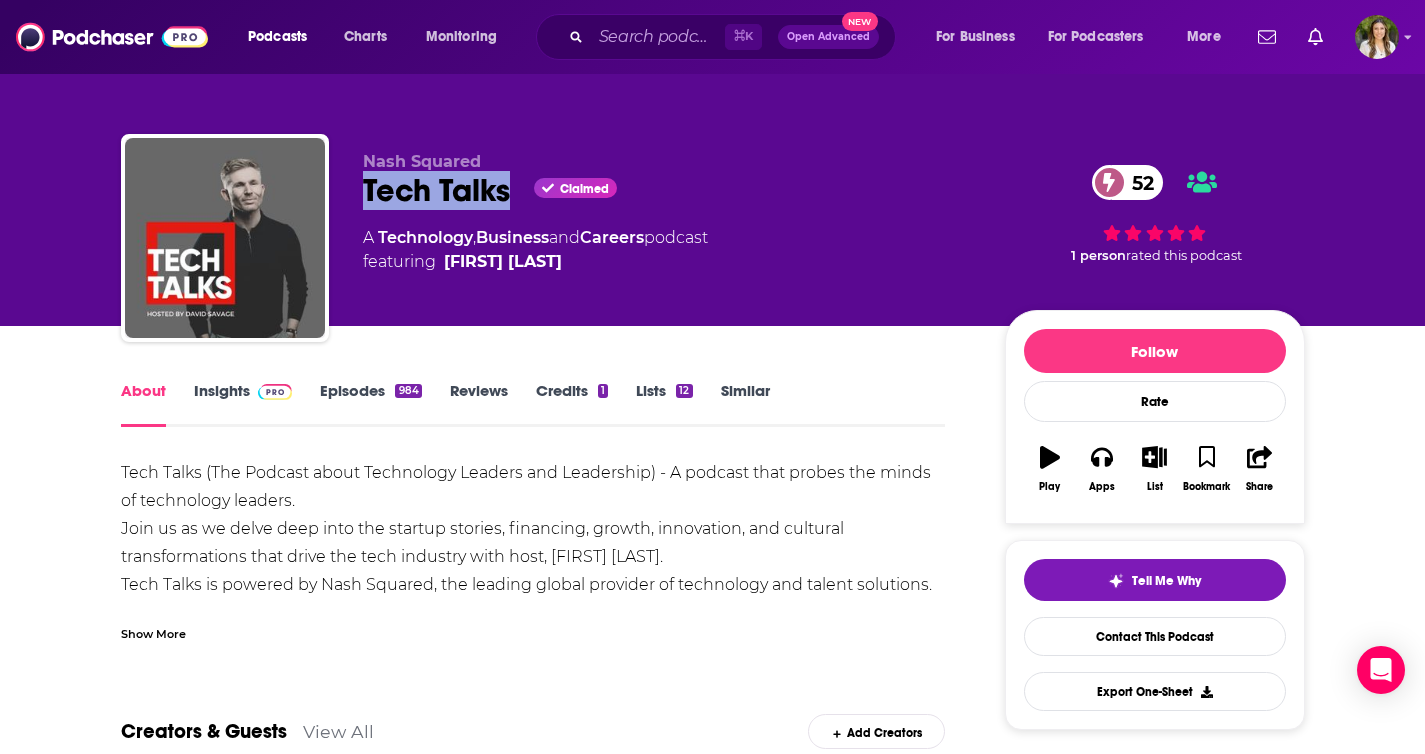 click on "Insights" at bounding box center (243, 404) 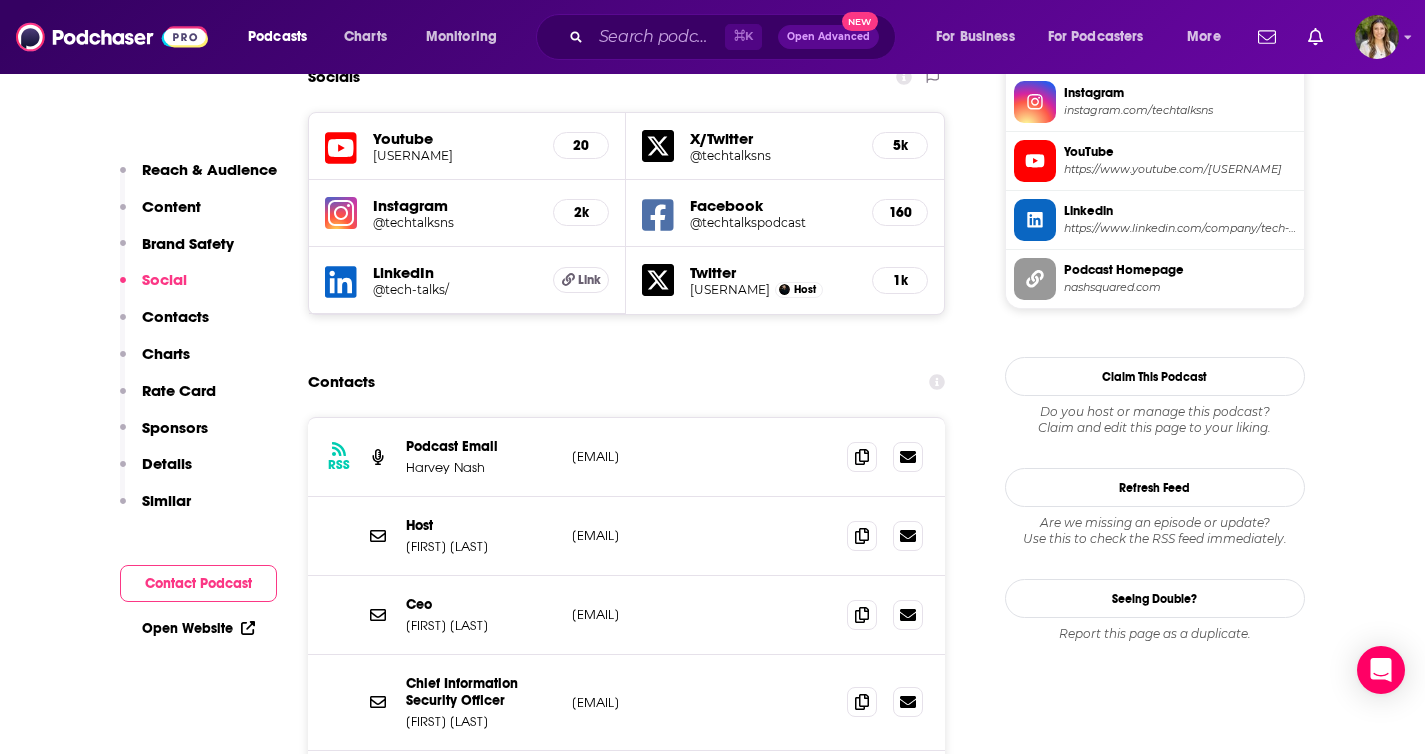 scroll, scrollTop: 1964, scrollLeft: 0, axis: vertical 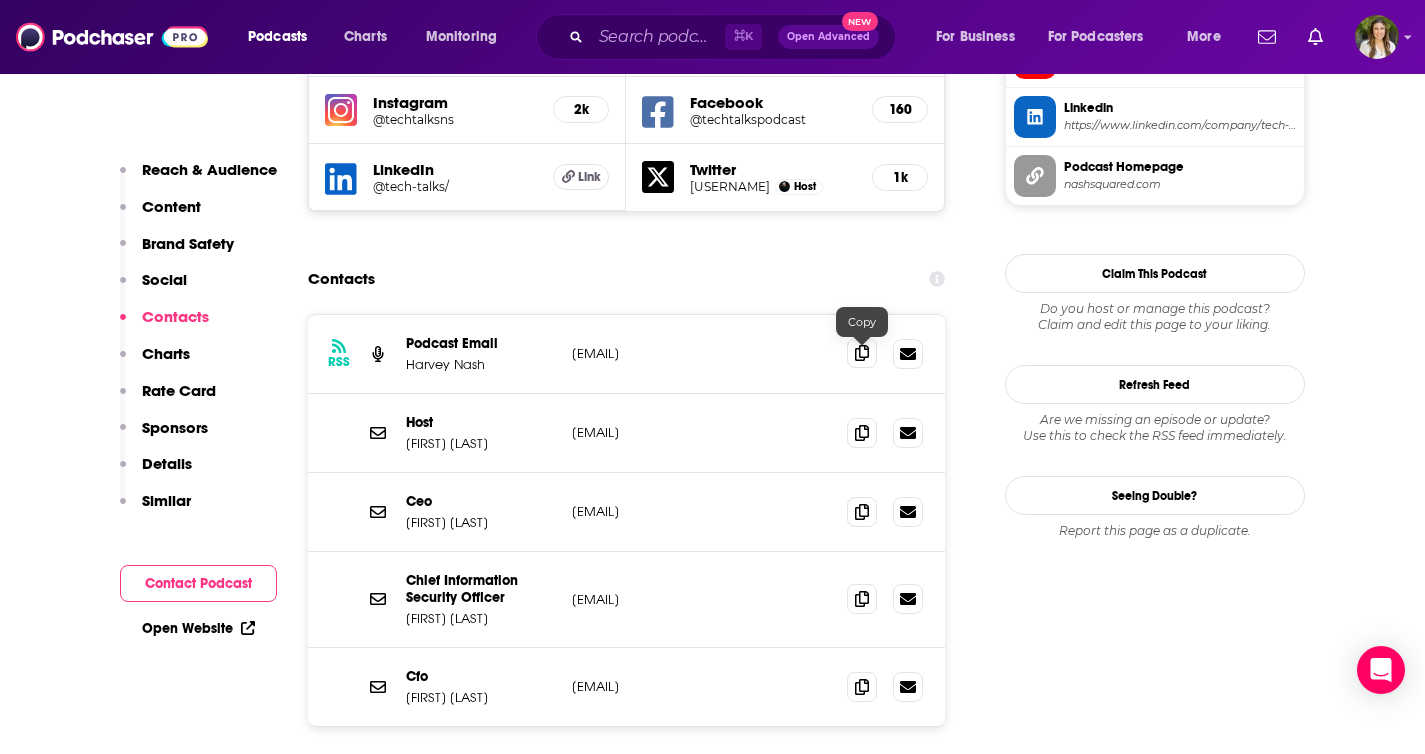 click 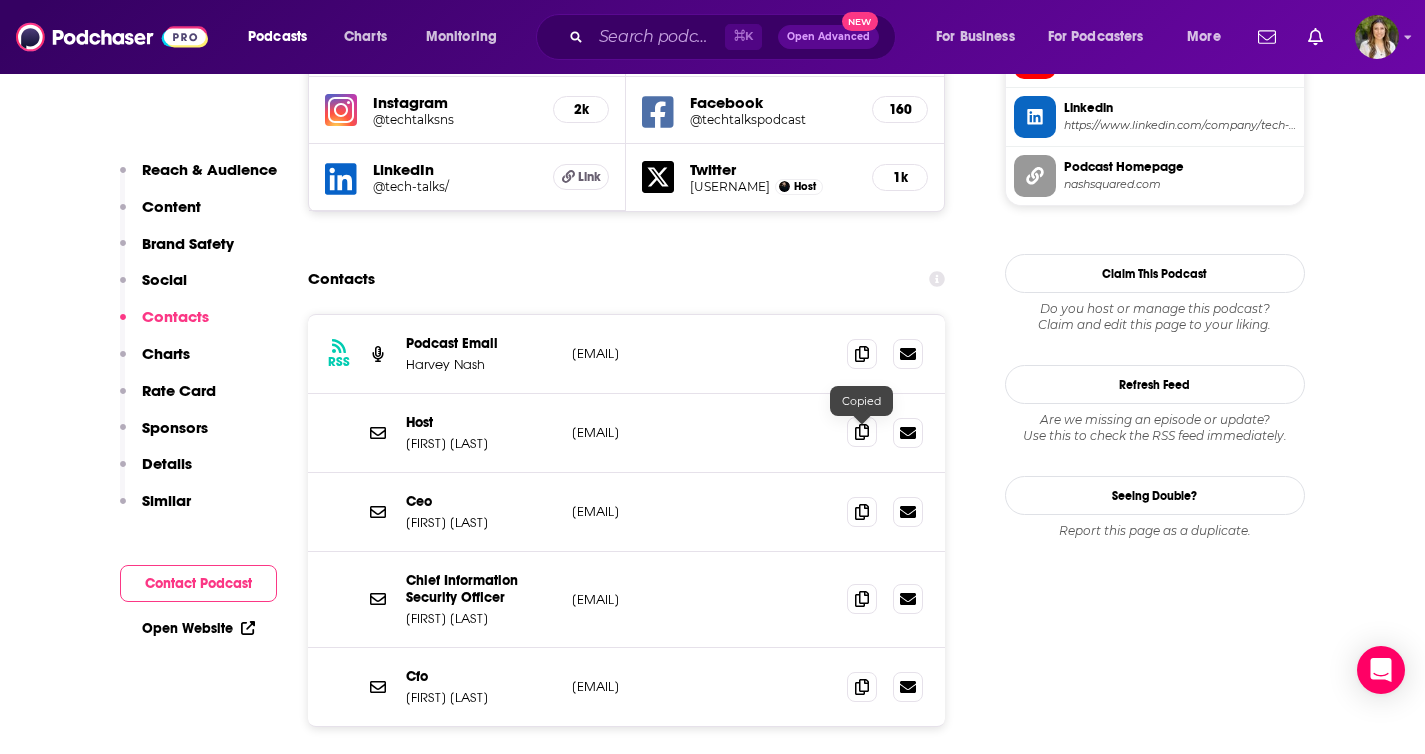 click 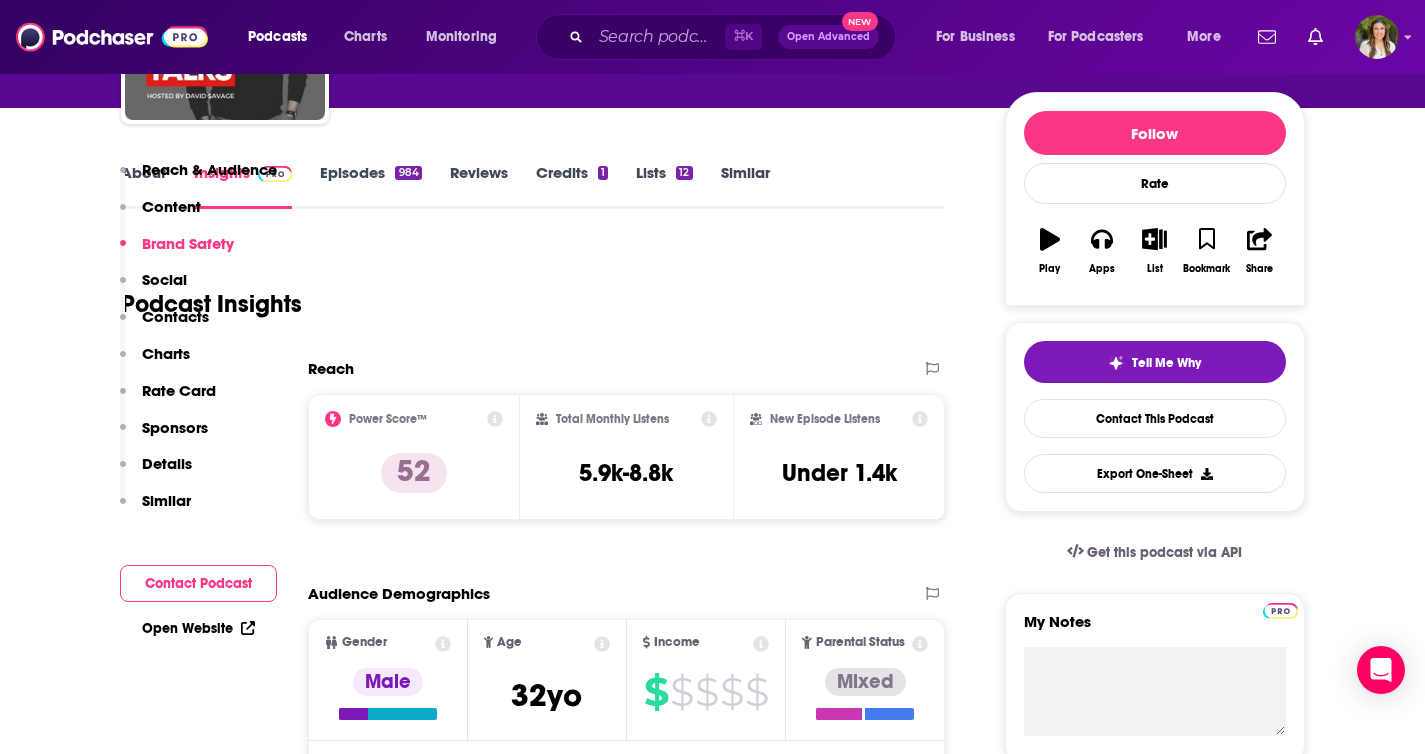 scroll, scrollTop: 0, scrollLeft: 0, axis: both 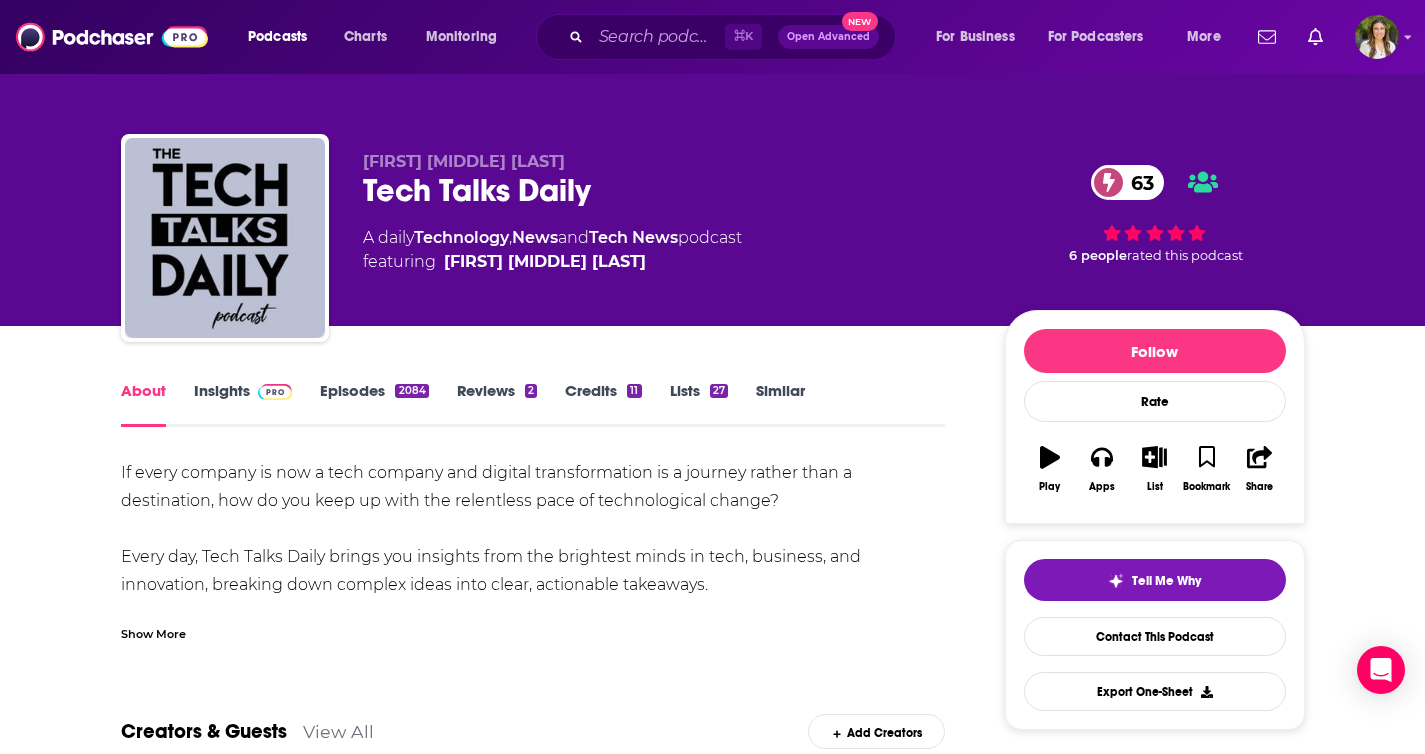 click on "Insights" at bounding box center [243, 404] 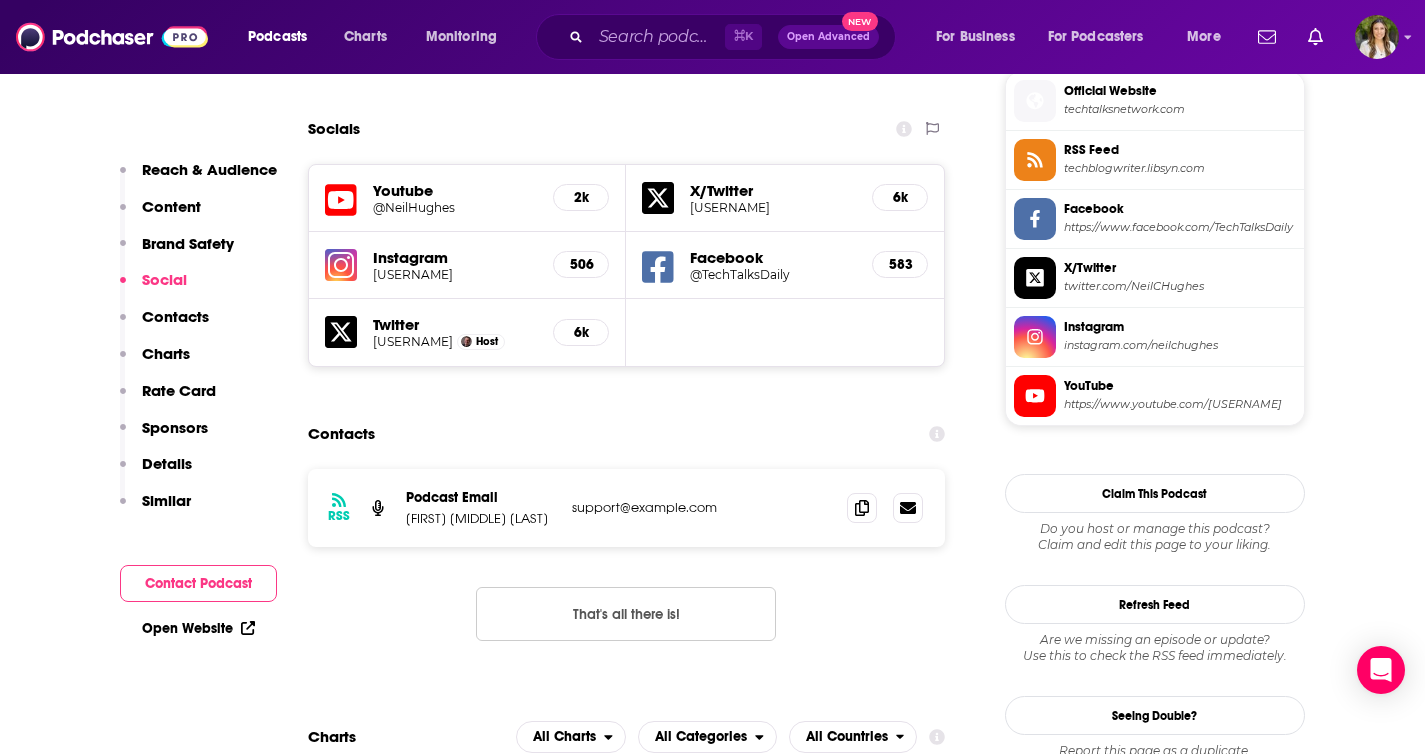 scroll, scrollTop: 1813, scrollLeft: 0, axis: vertical 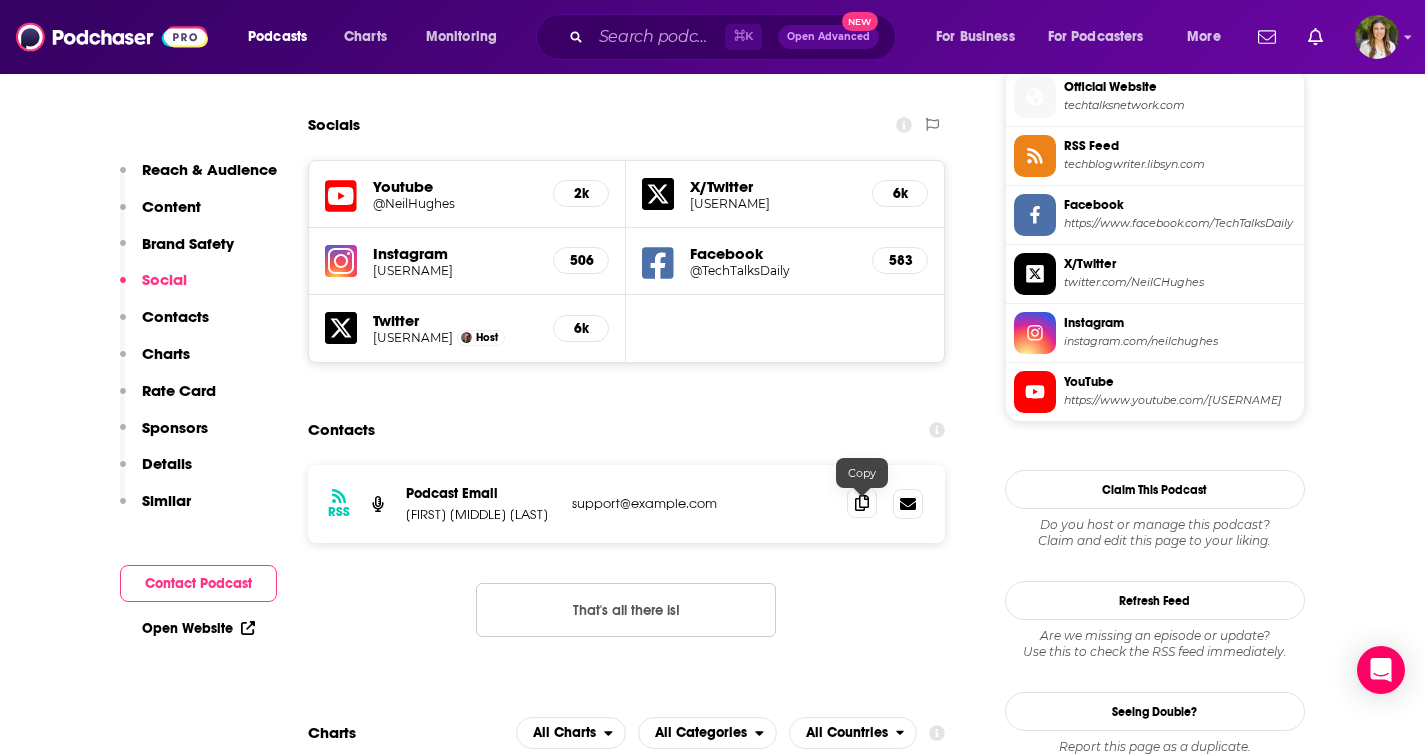 click 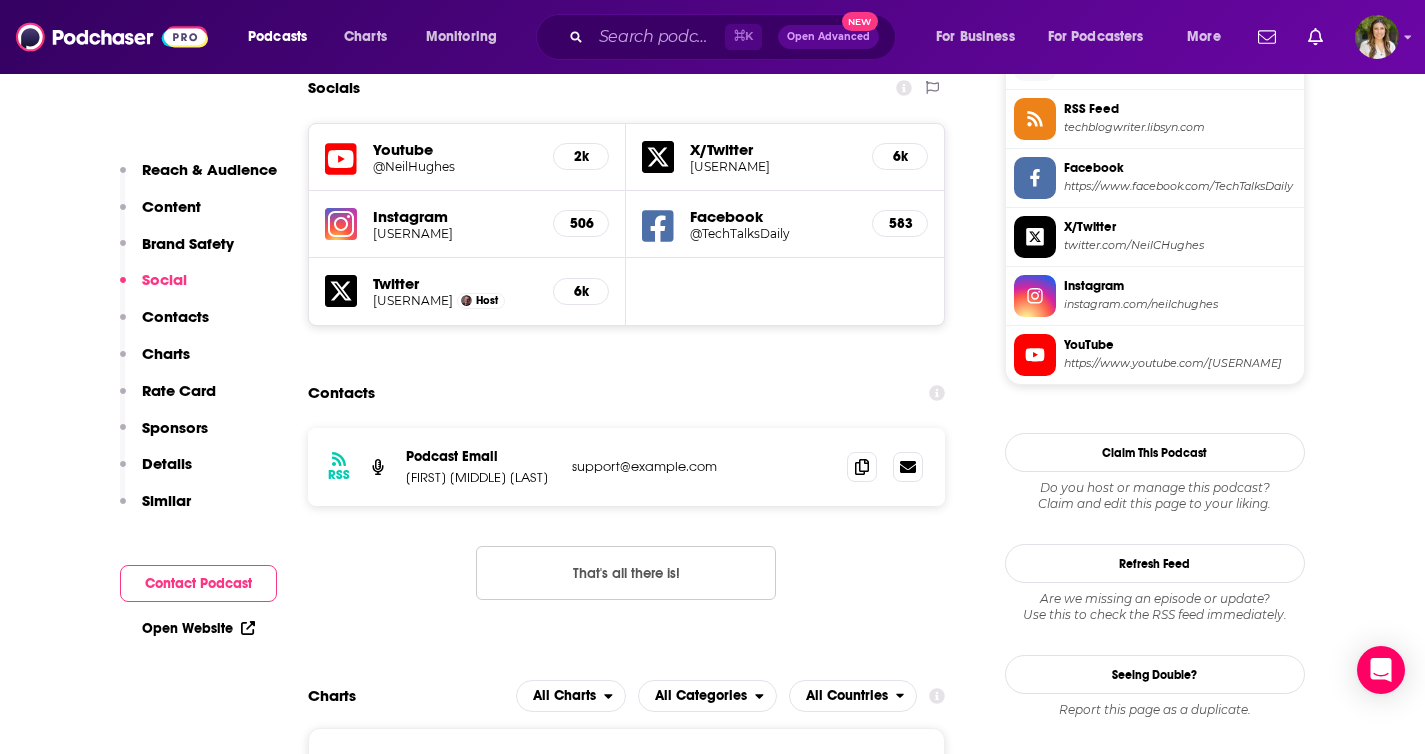 scroll, scrollTop: 1898, scrollLeft: 0, axis: vertical 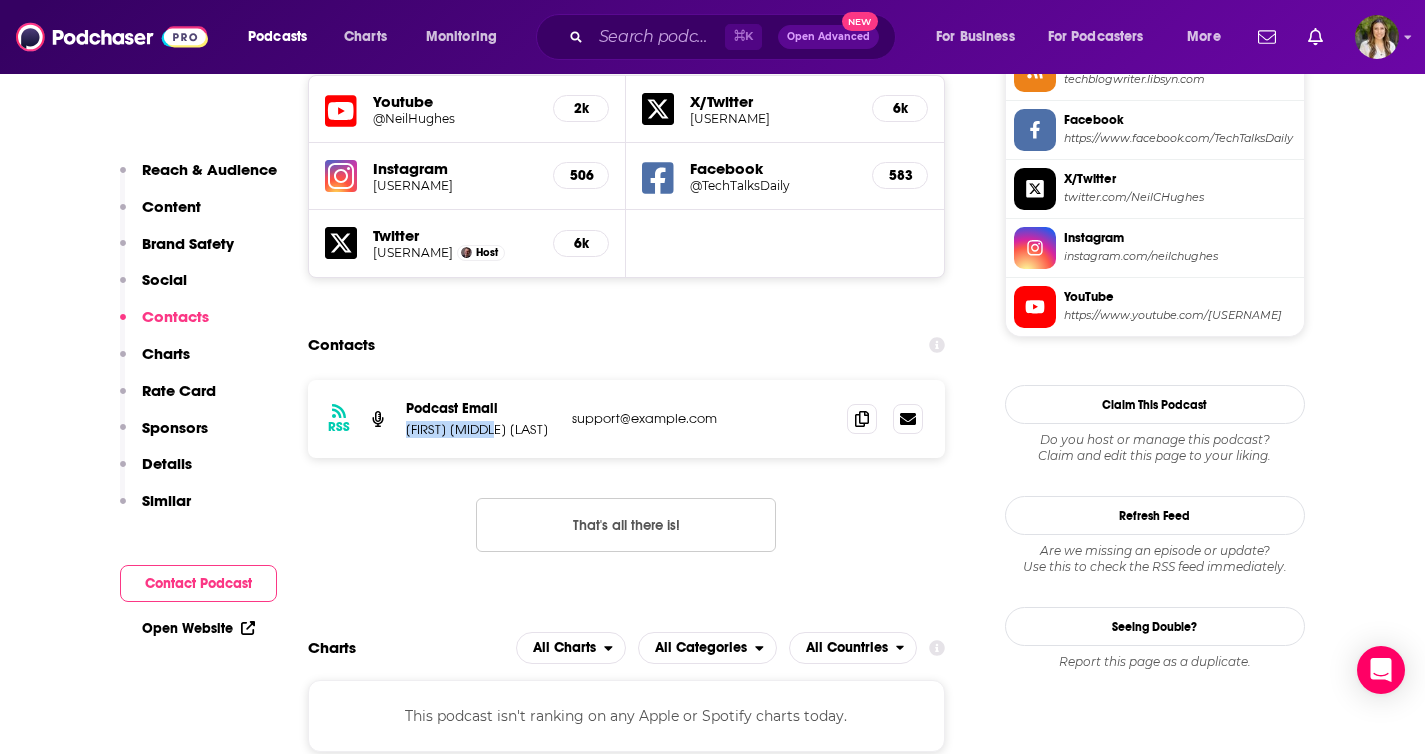 drag, startPoint x: 513, startPoint y: 444, endPoint x: 410, endPoint y: 435, distance: 103.392456 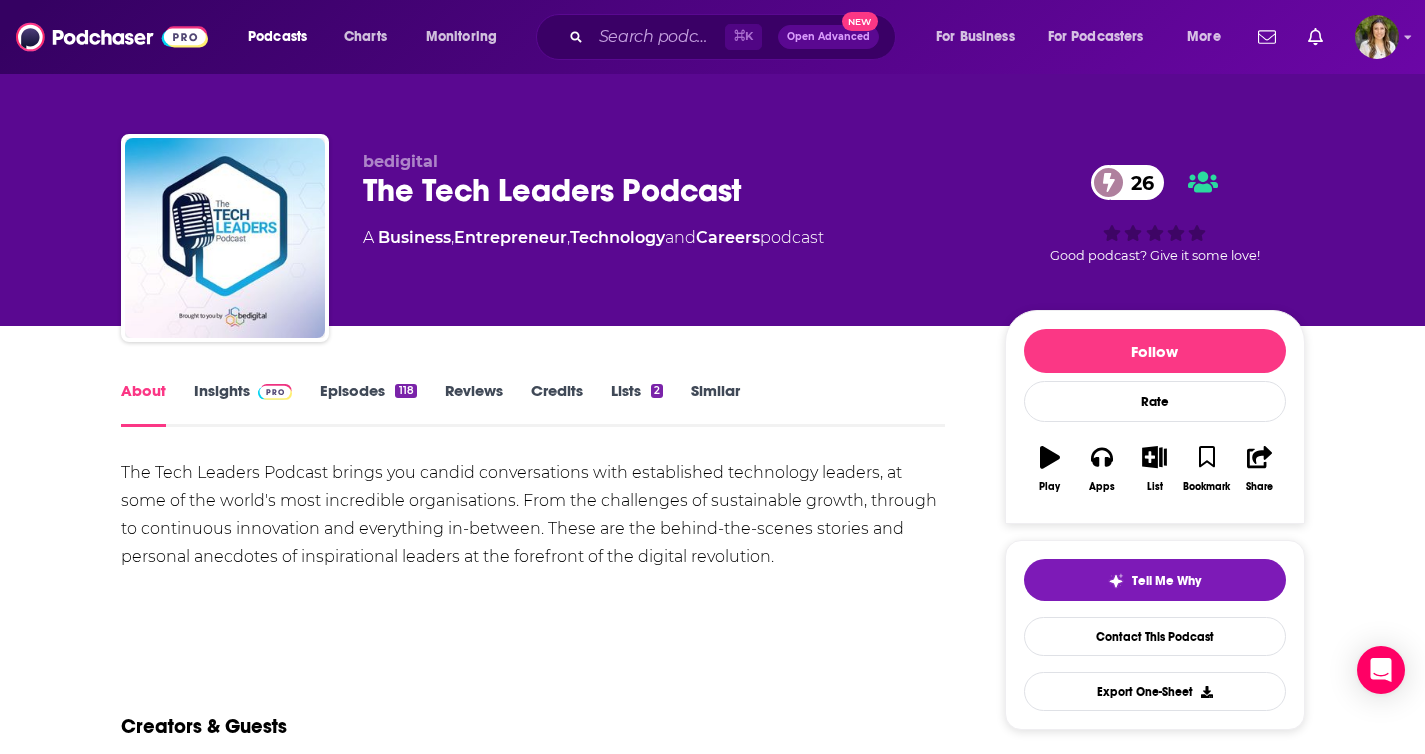 scroll, scrollTop: 0, scrollLeft: 0, axis: both 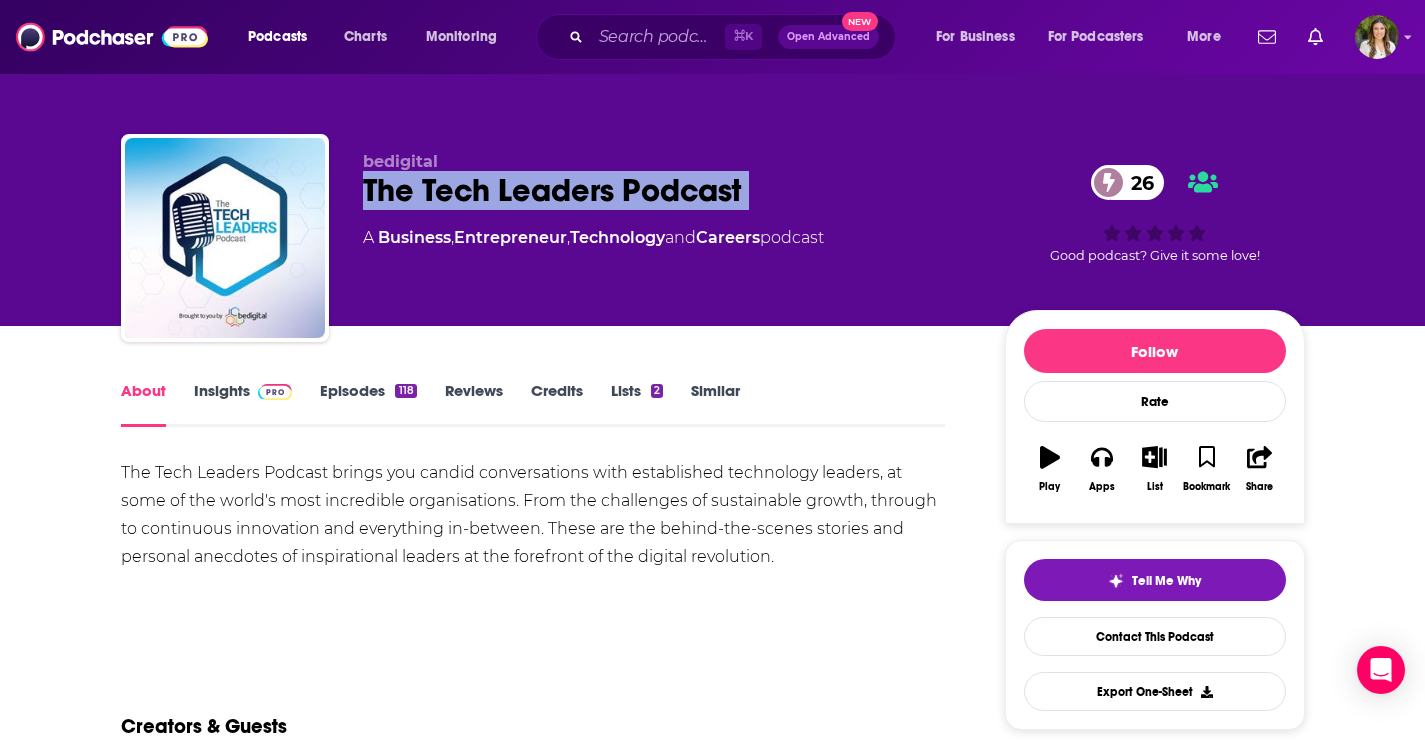 click on "The Tech Leaders Podcast 26" at bounding box center [668, 190] 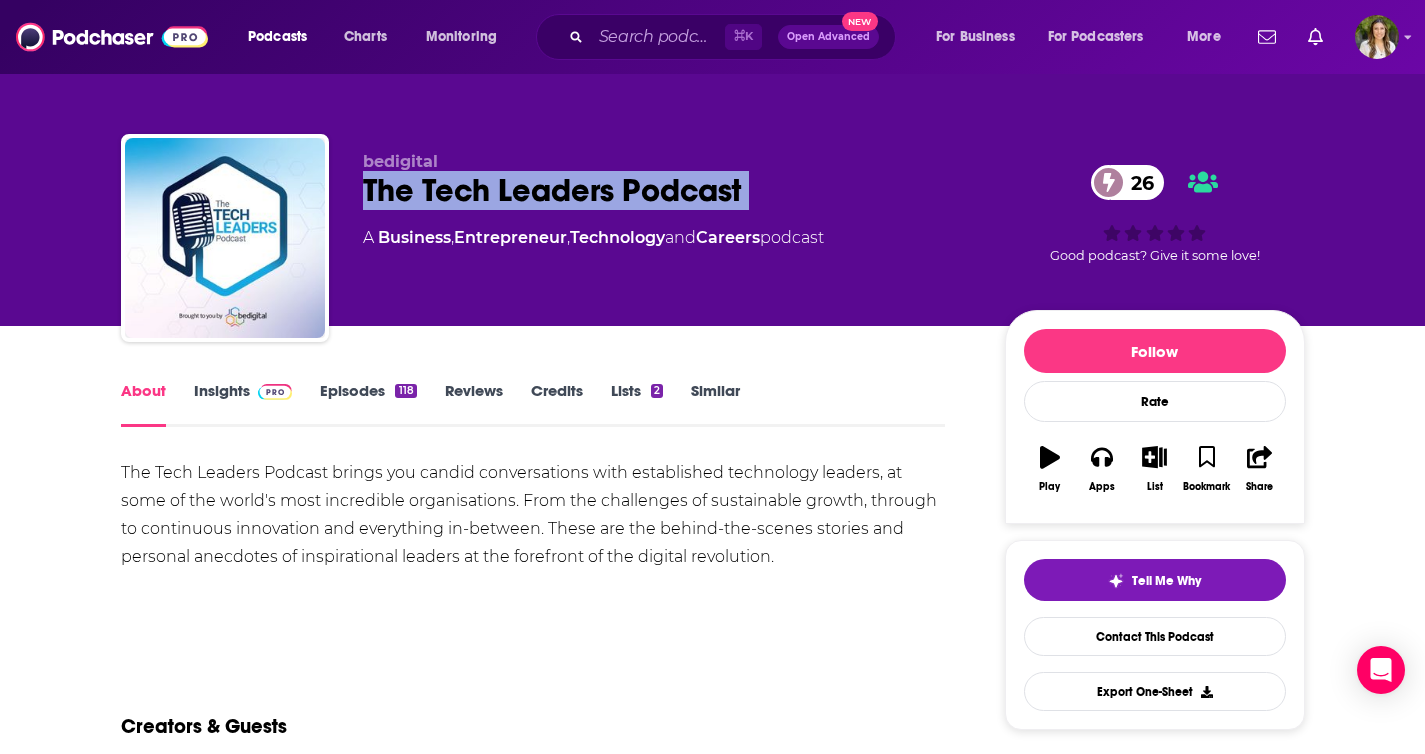 click on "Episodes 118" at bounding box center (368, 404) 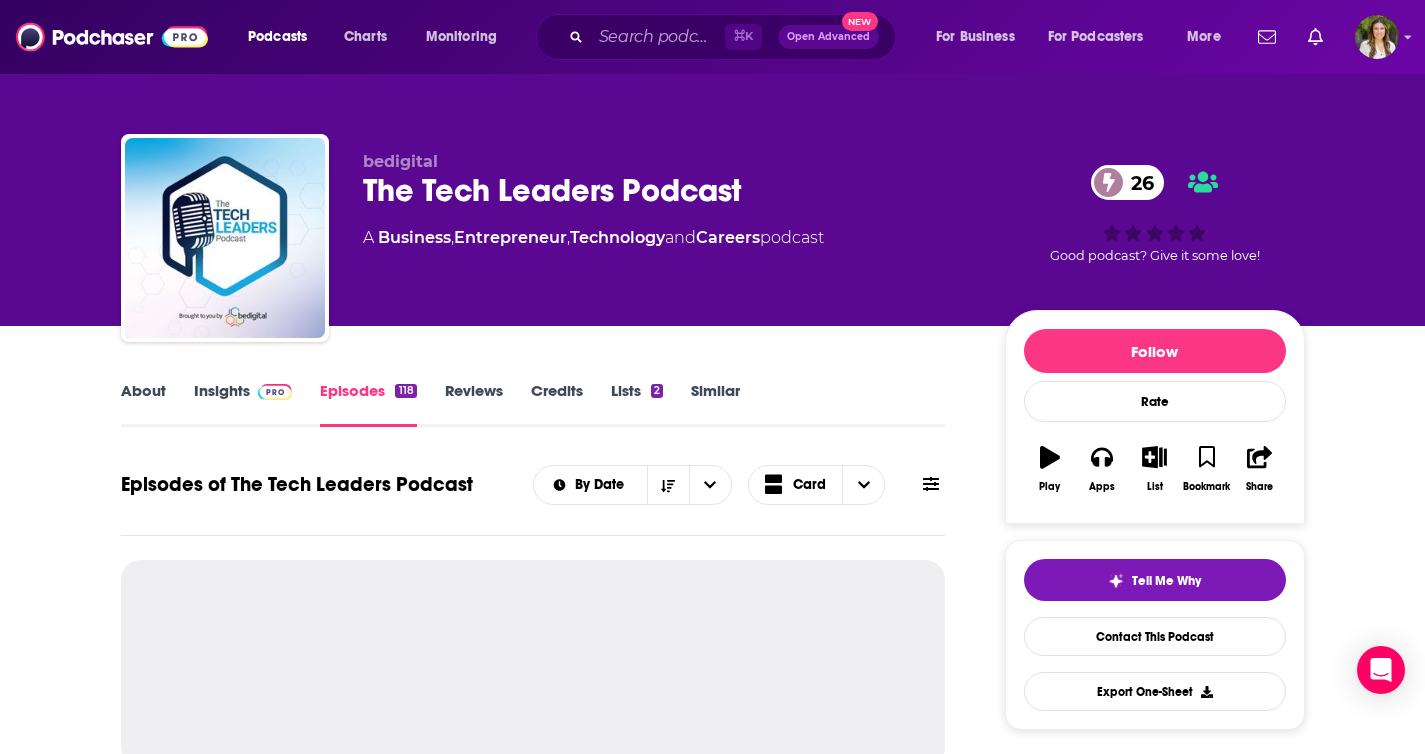 click on "Insights" at bounding box center [243, 404] 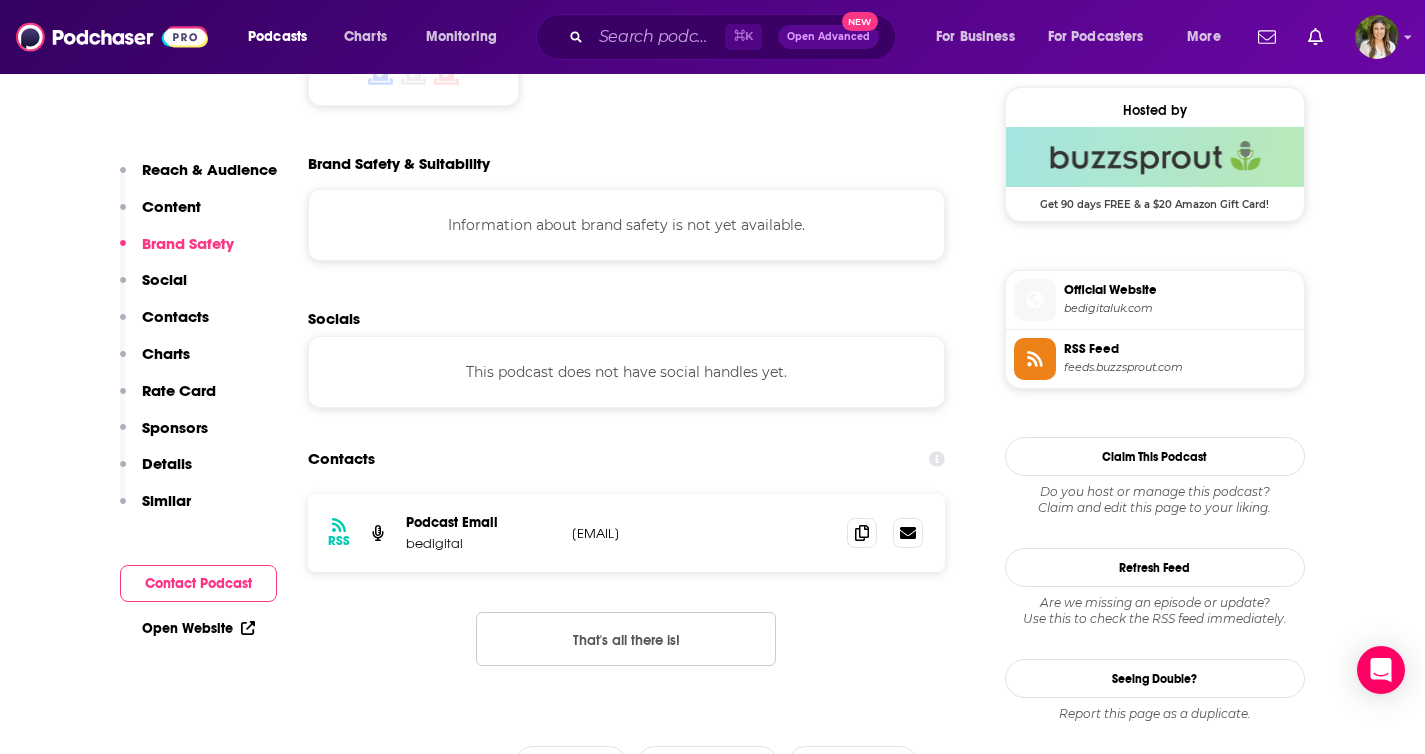 scroll, scrollTop: 1815, scrollLeft: 0, axis: vertical 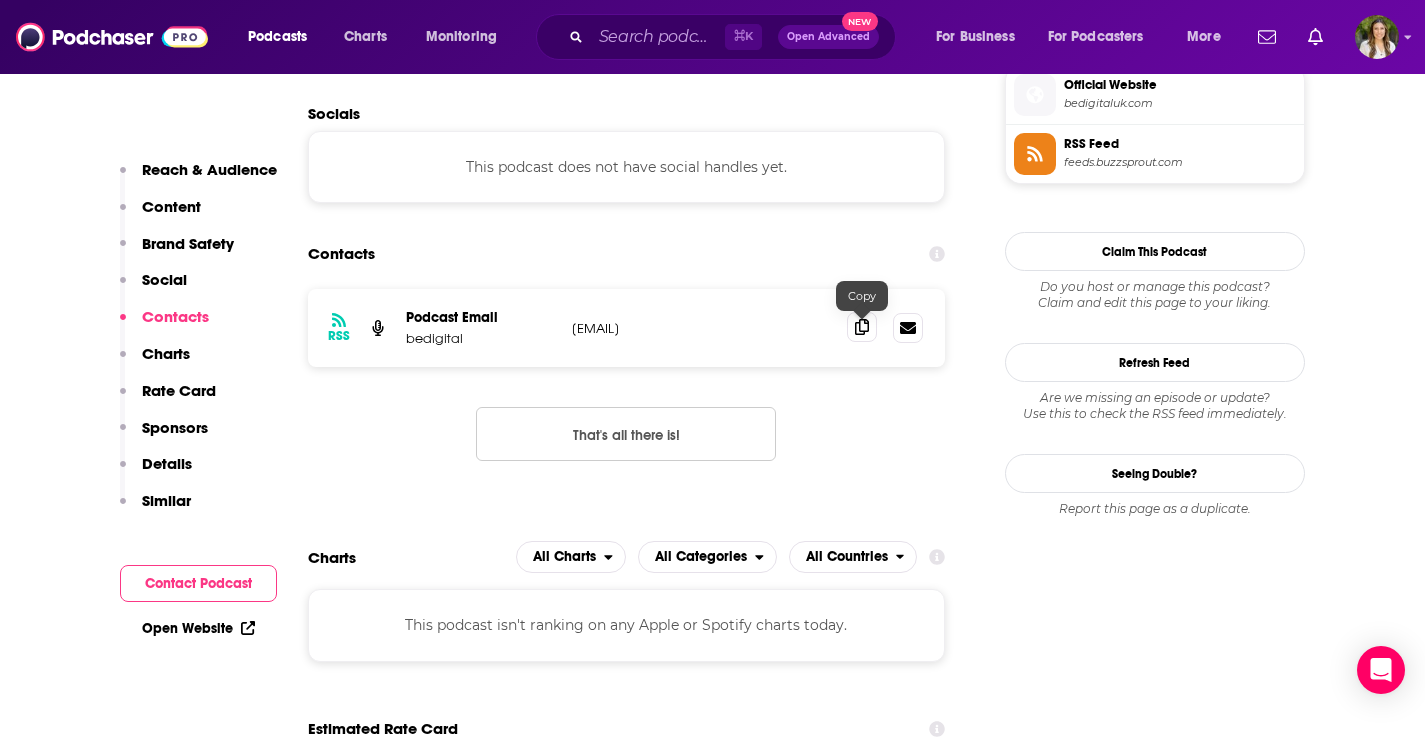 click 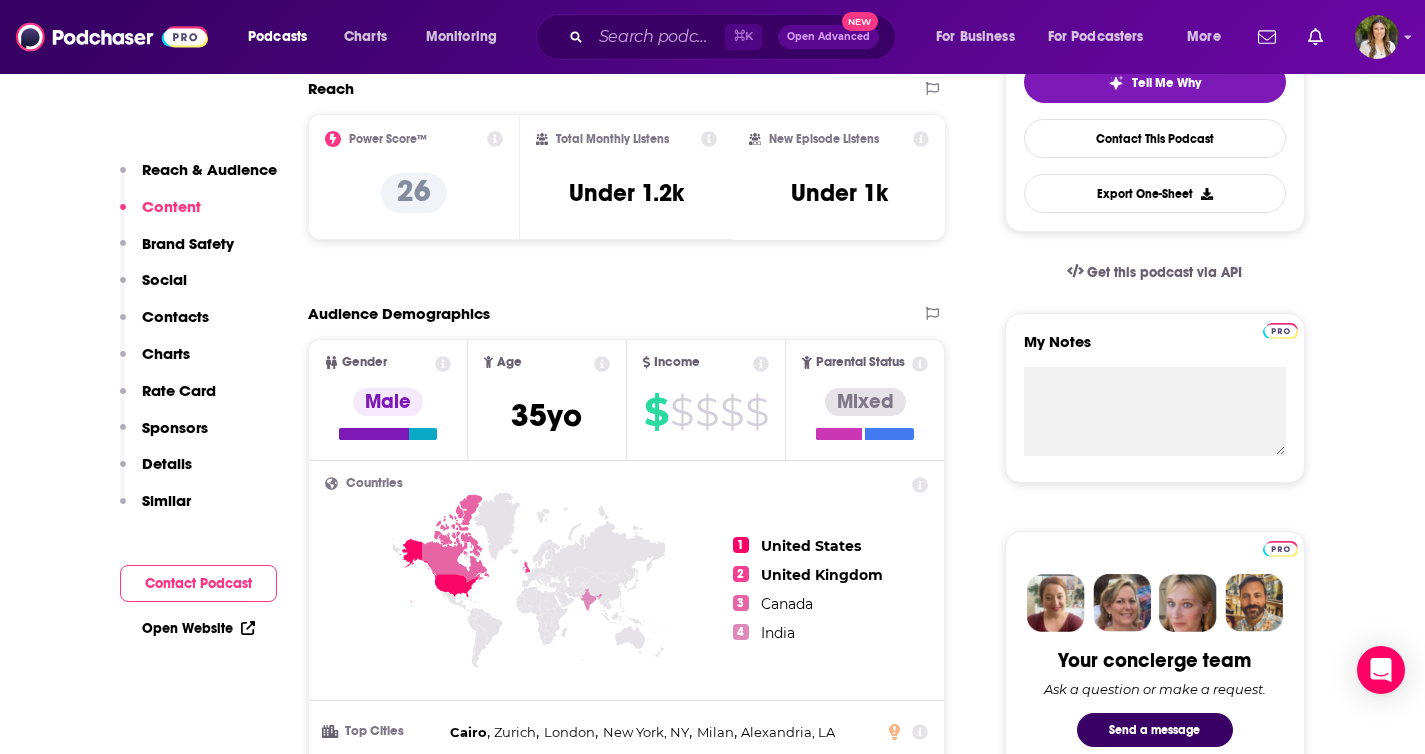 scroll, scrollTop: 22, scrollLeft: 0, axis: vertical 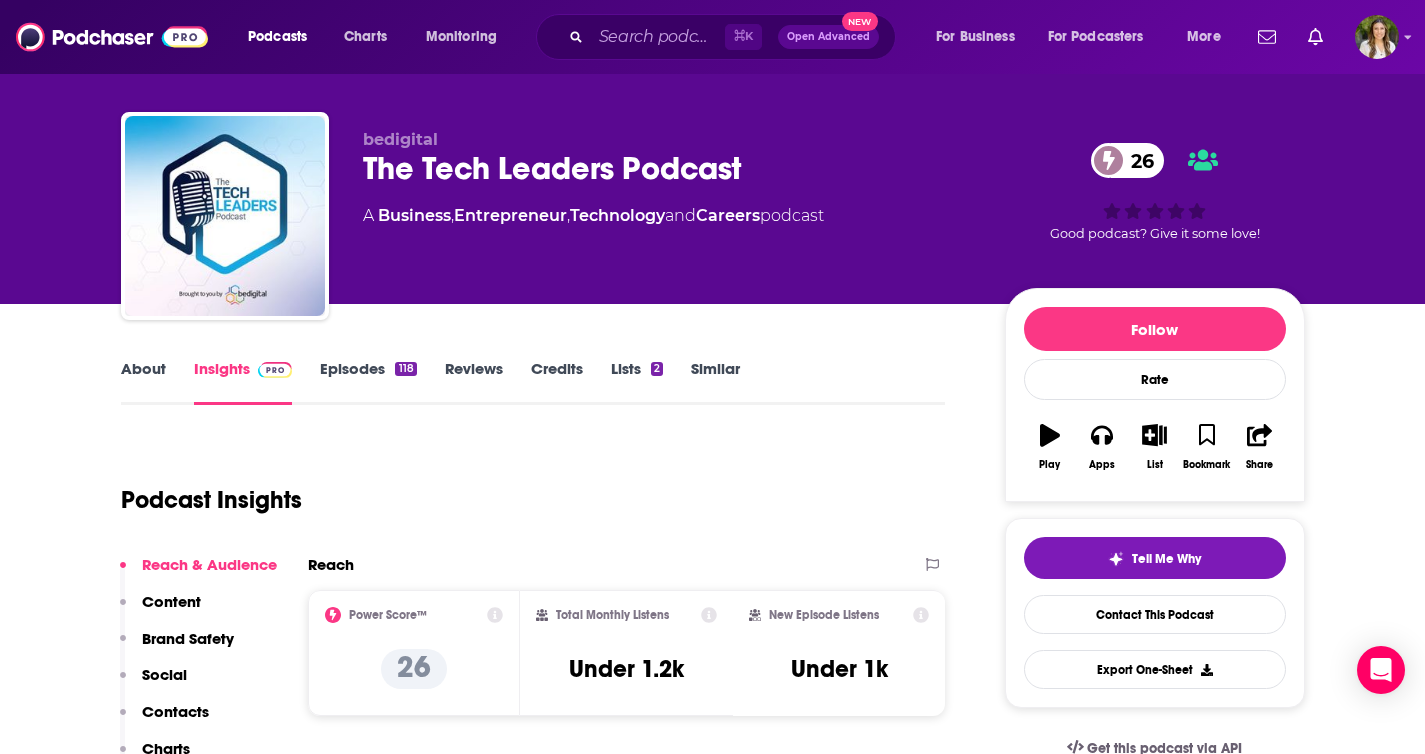 click on "About" at bounding box center (143, 382) 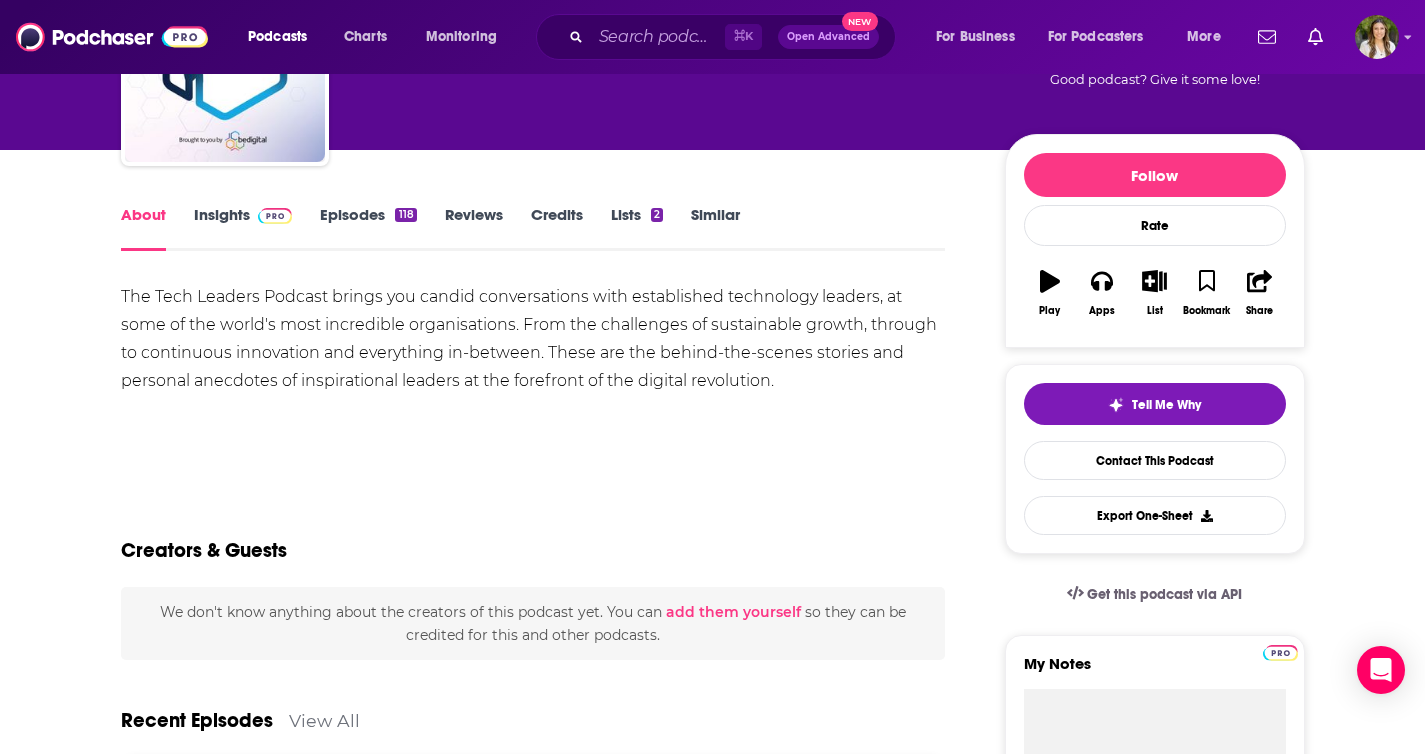 scroll, scrollTop: 74, scrollLeft: 0, axis: vertical 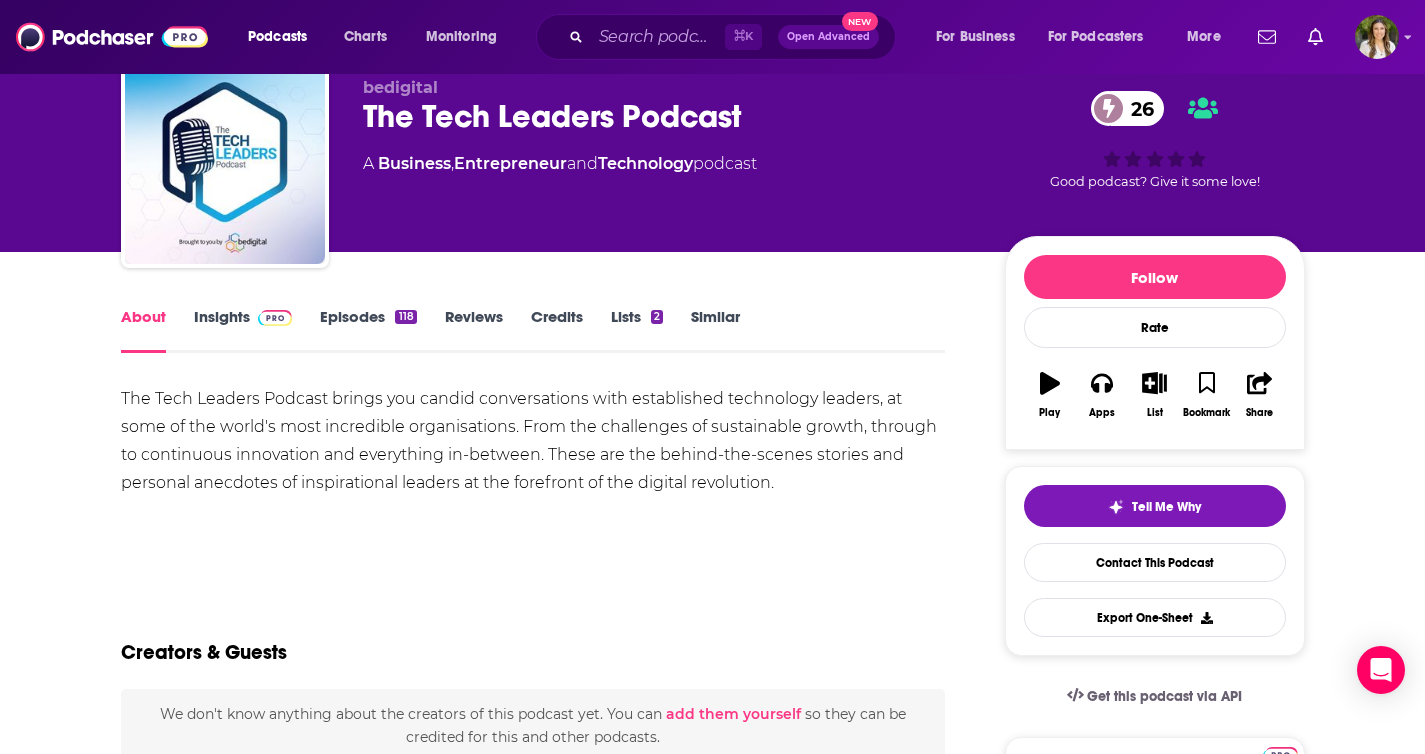 click on "Insights" at bounding box center (243, 330) 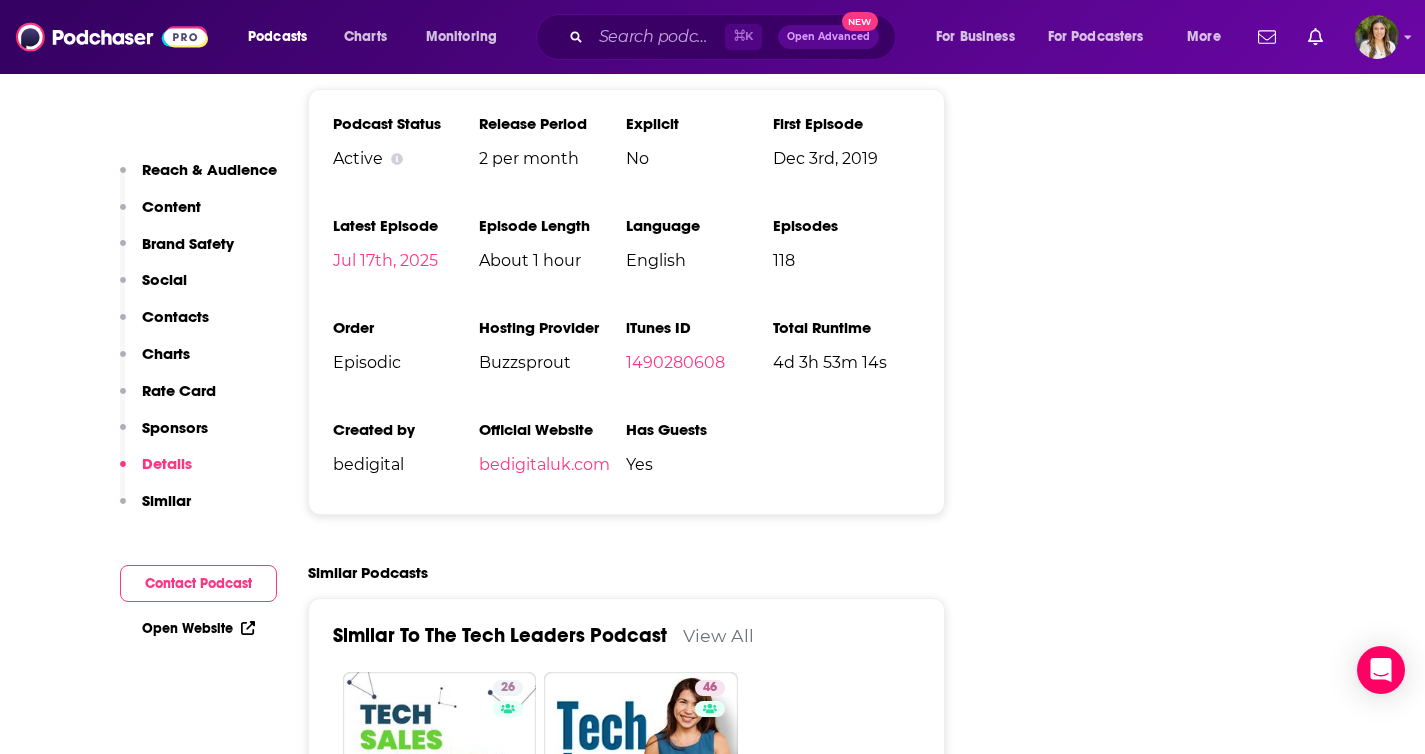 scroll, scrollTop: 2905, scrollLeft: 0, axis: vertical 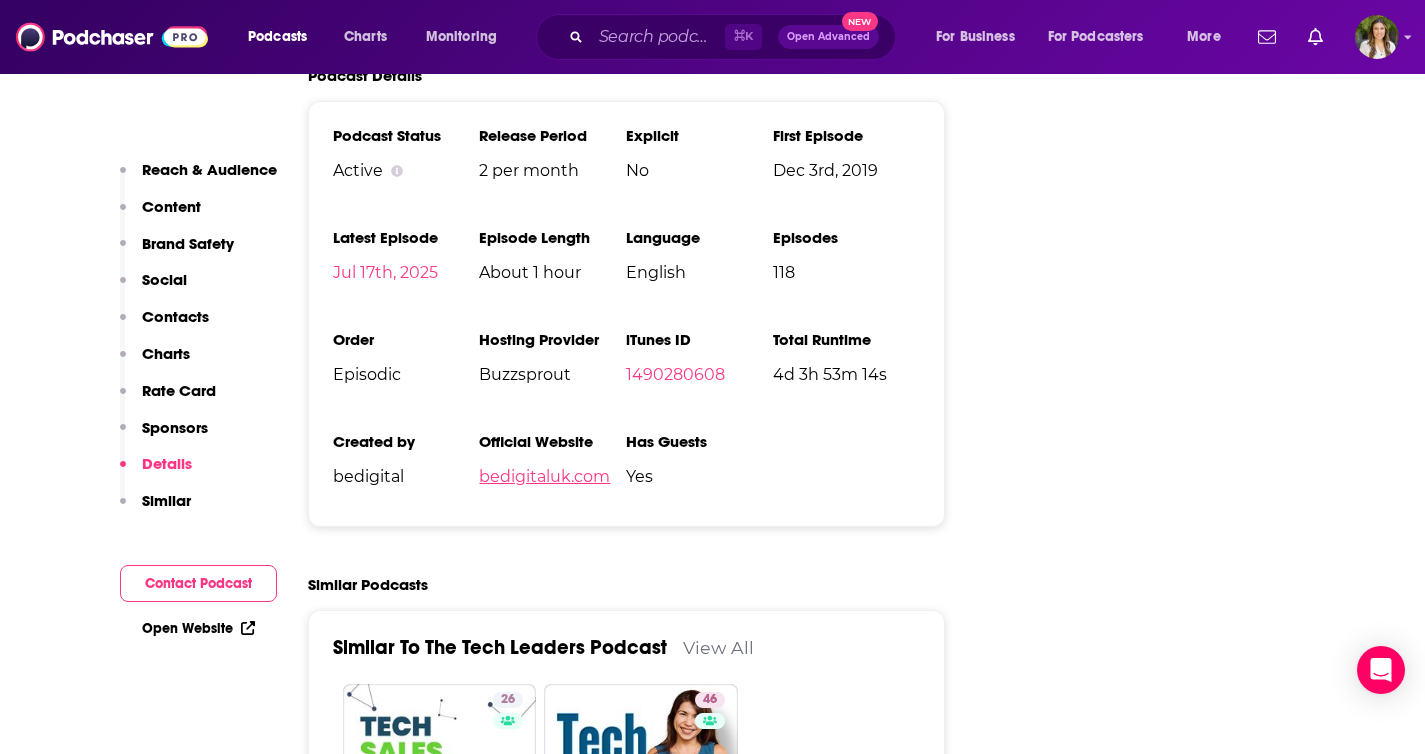 click on "bedigitaluk.com" at bounding box center (544, 476) 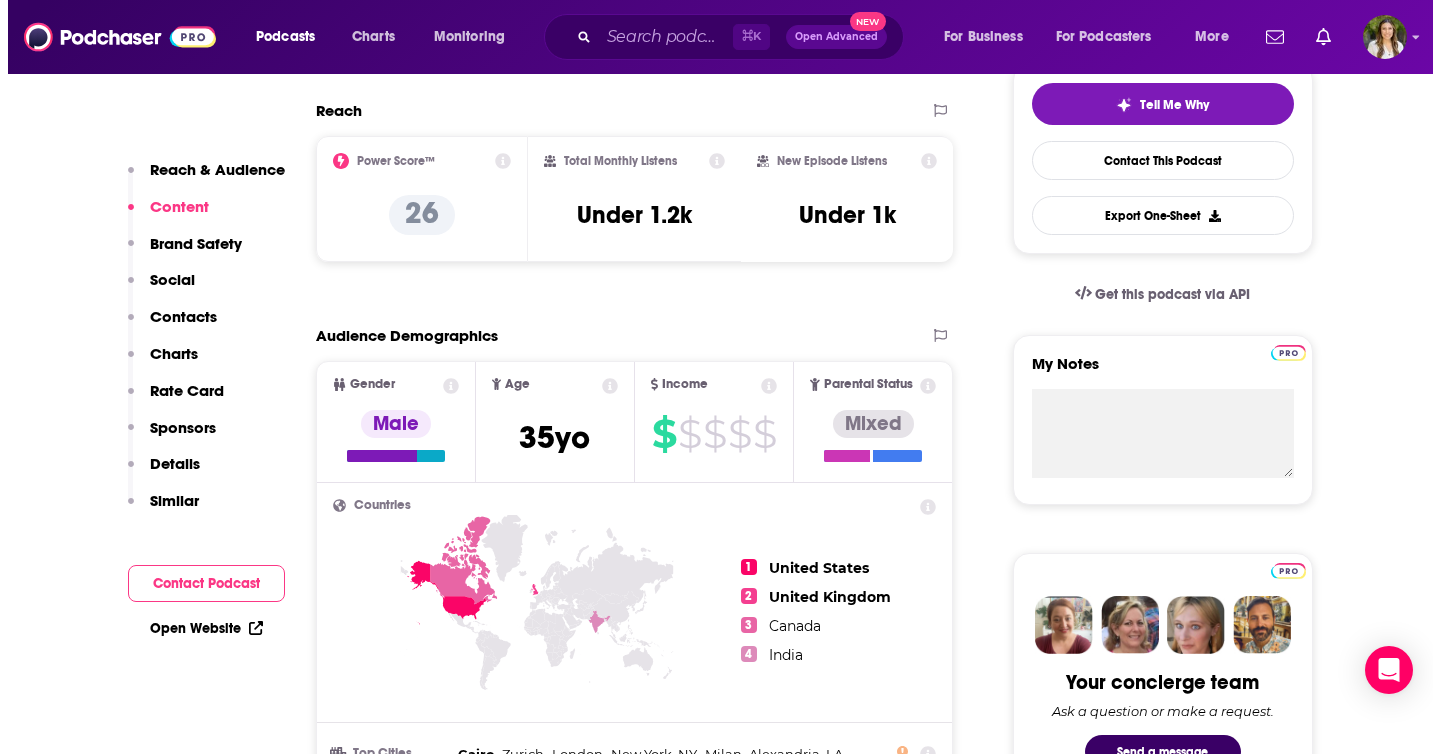 scroll, scrollTop: 0, scrollLeft: 0, axis: both 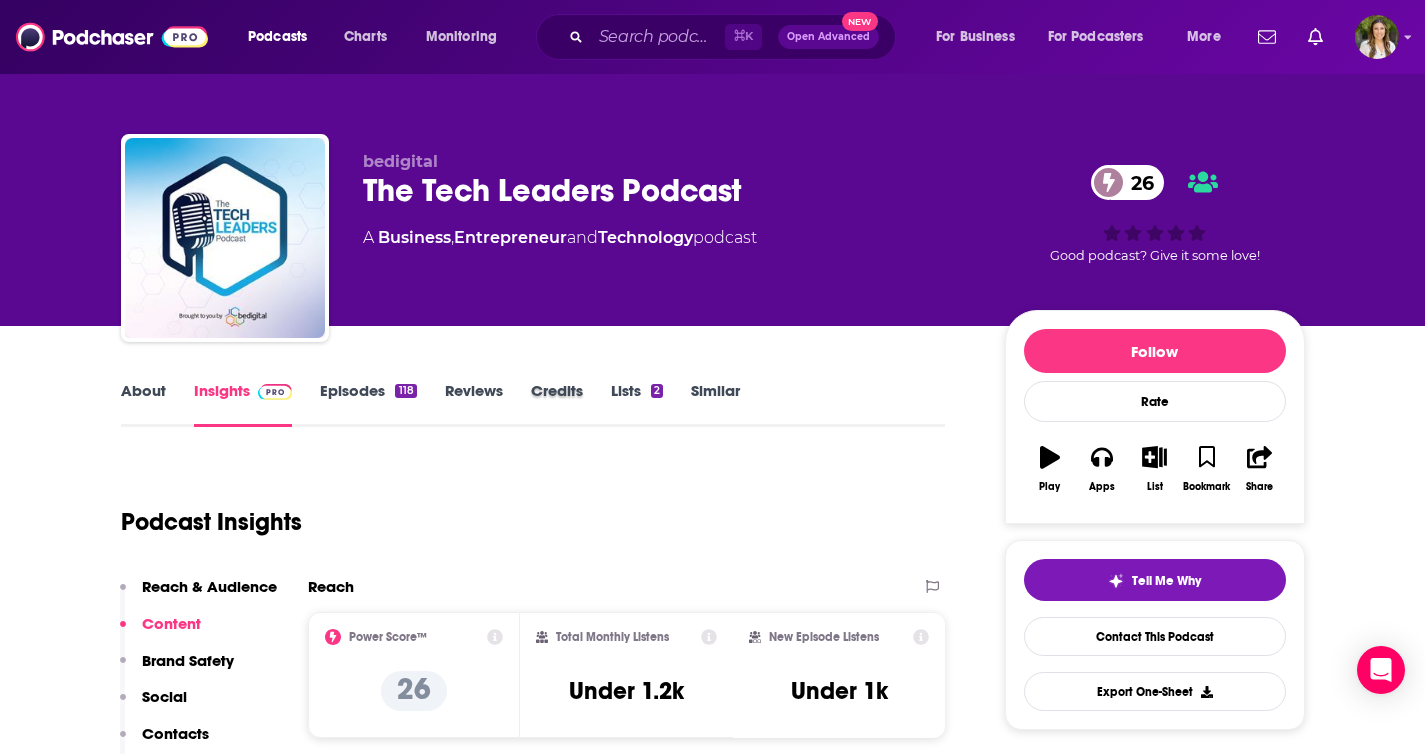 click on "Credits" at bounding box center (571, 404) 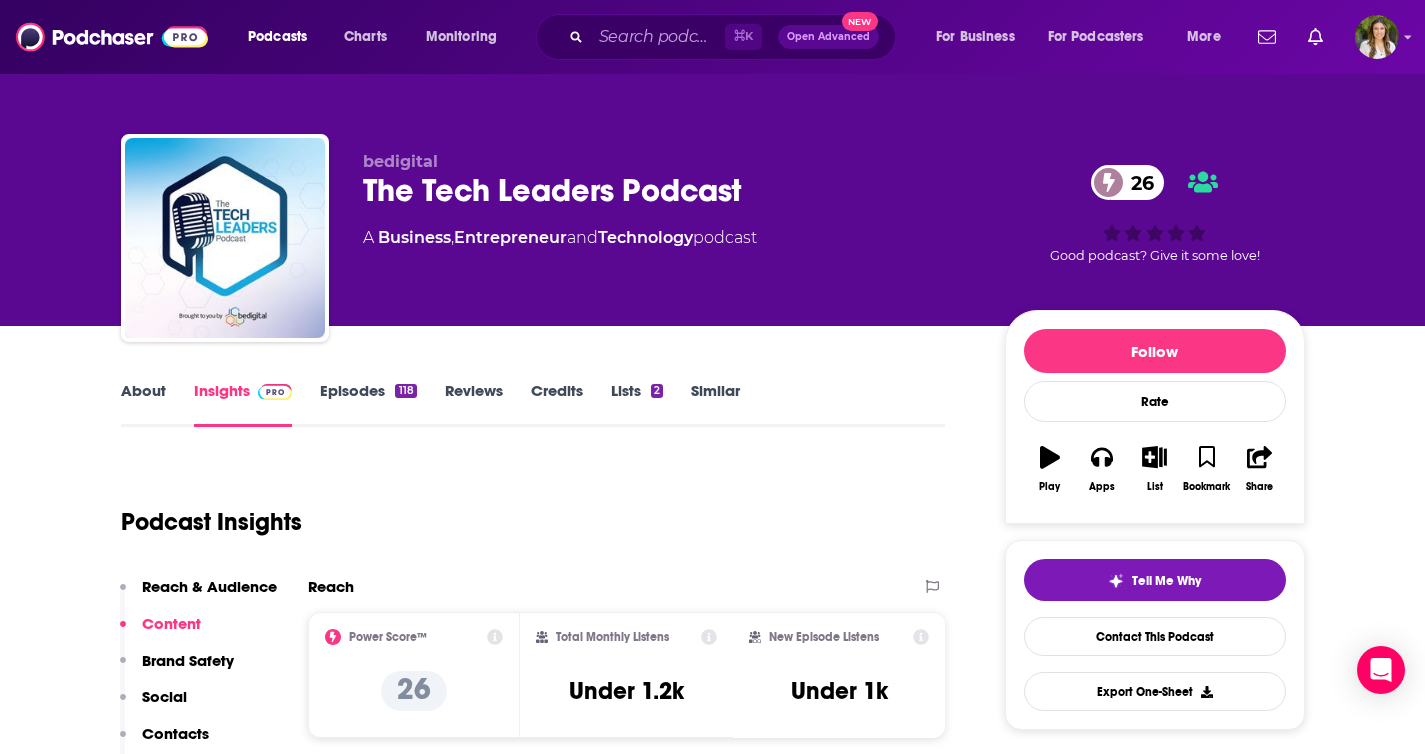 click on "Technology" 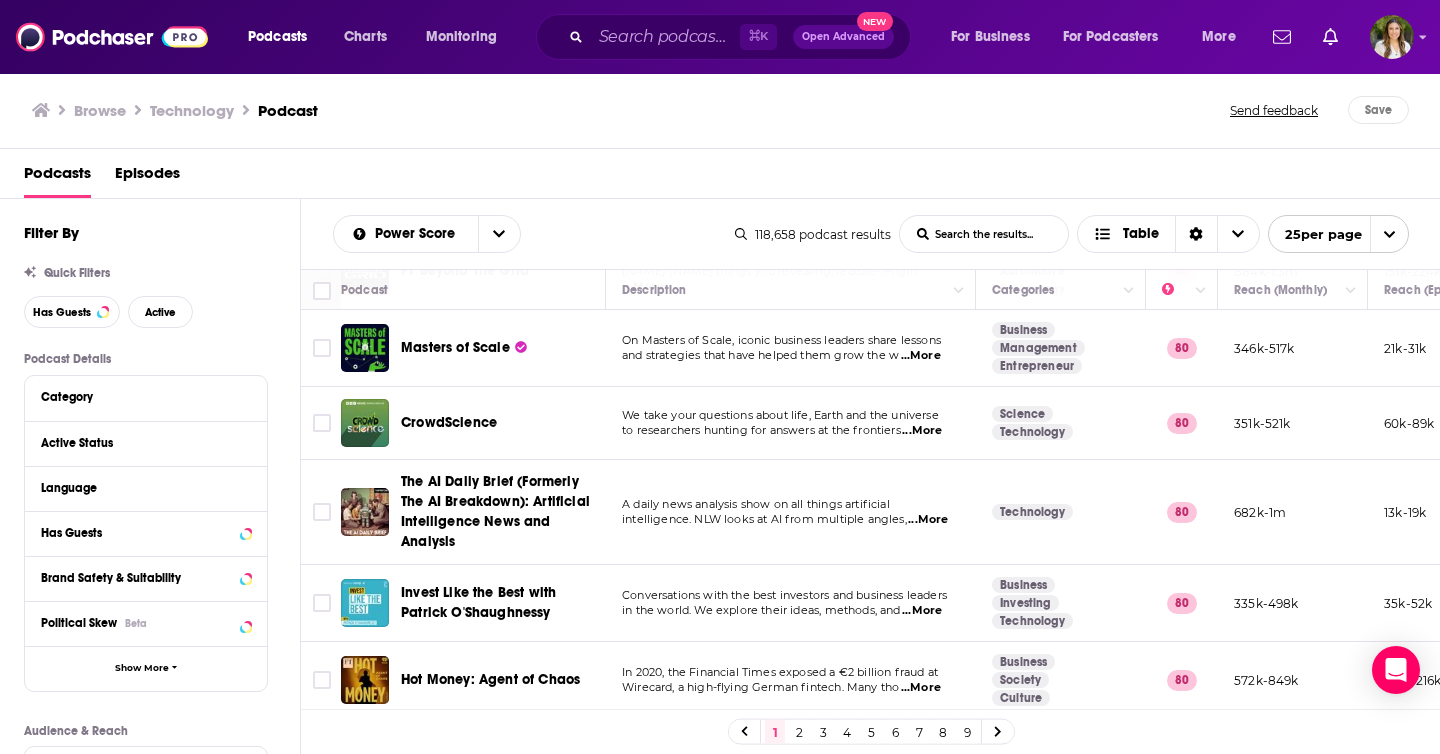 scroll, scrollTop: 1544, scrollLeft: 0, axis: vertical 